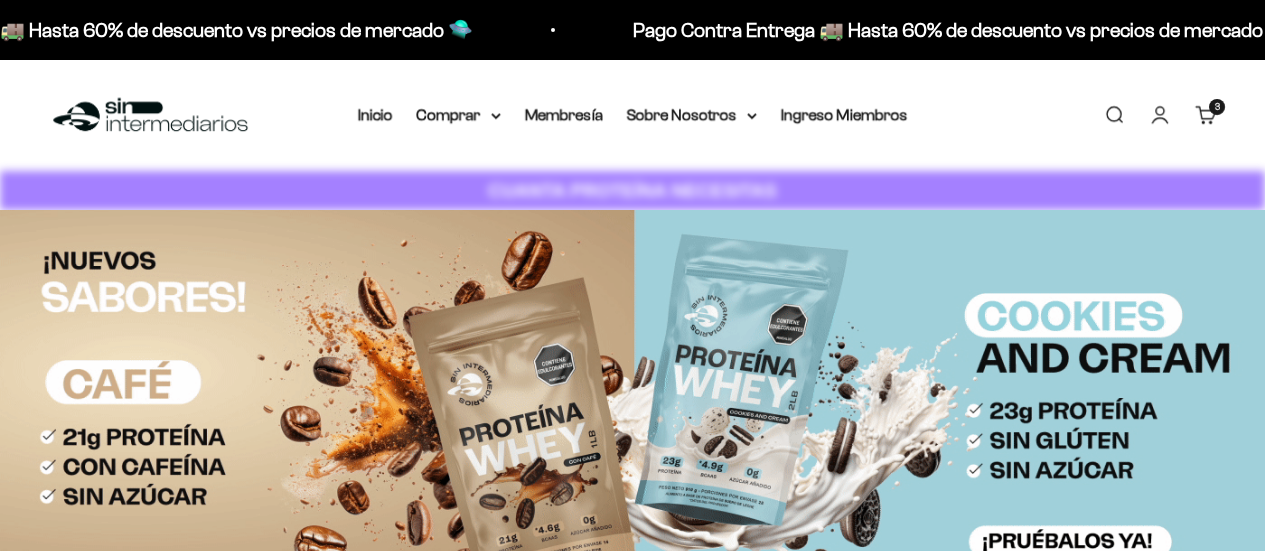 scroll, scrollTop: 0, scrollLeft: 0, axis: both 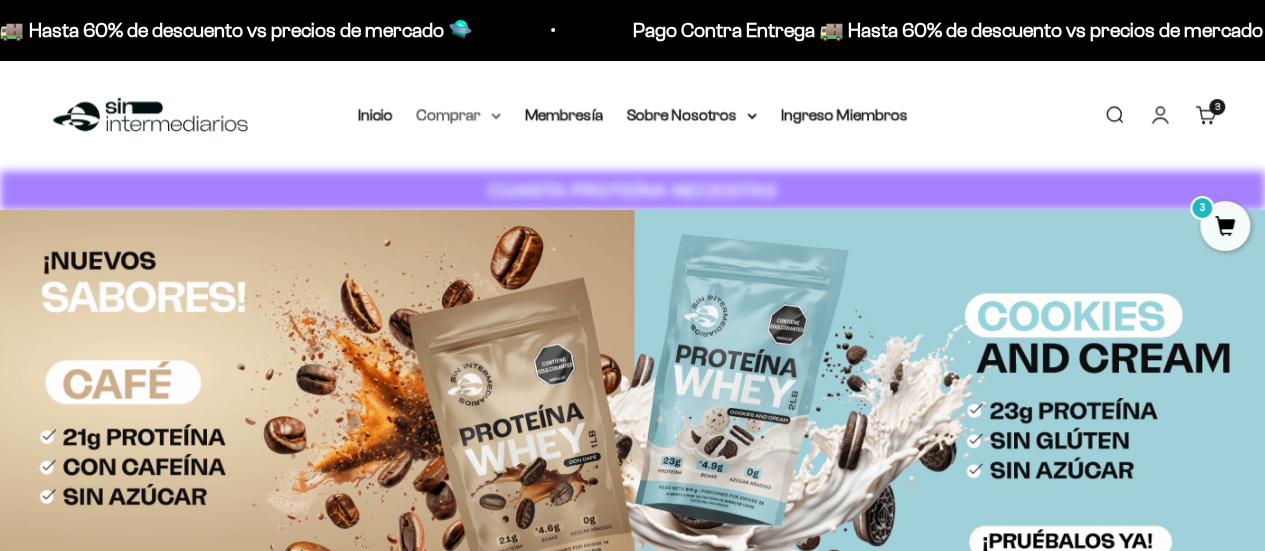 click on "Comprar" at bounding box center [459, 115] 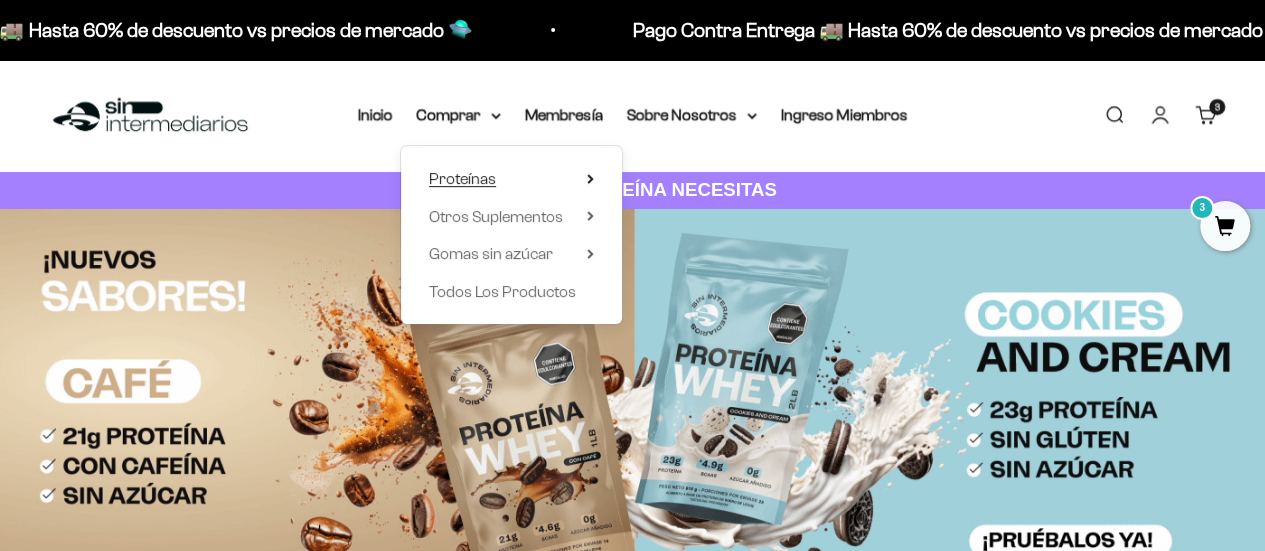 click on "Proteínas" at bounding box center (462, 178) 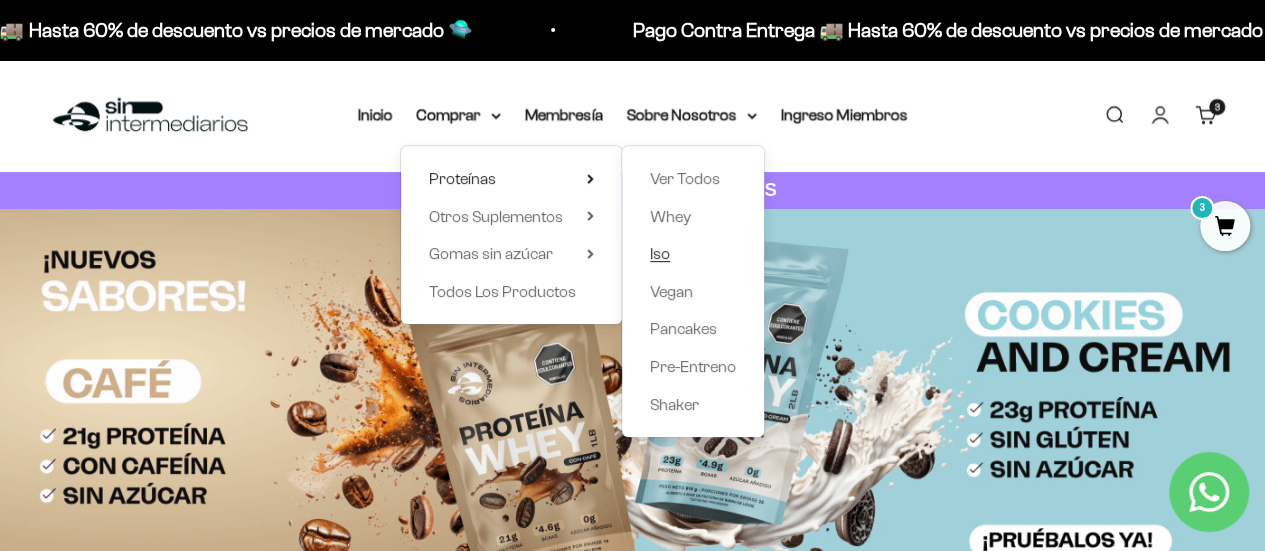click on "Iso" at bounding box center [660, 253] 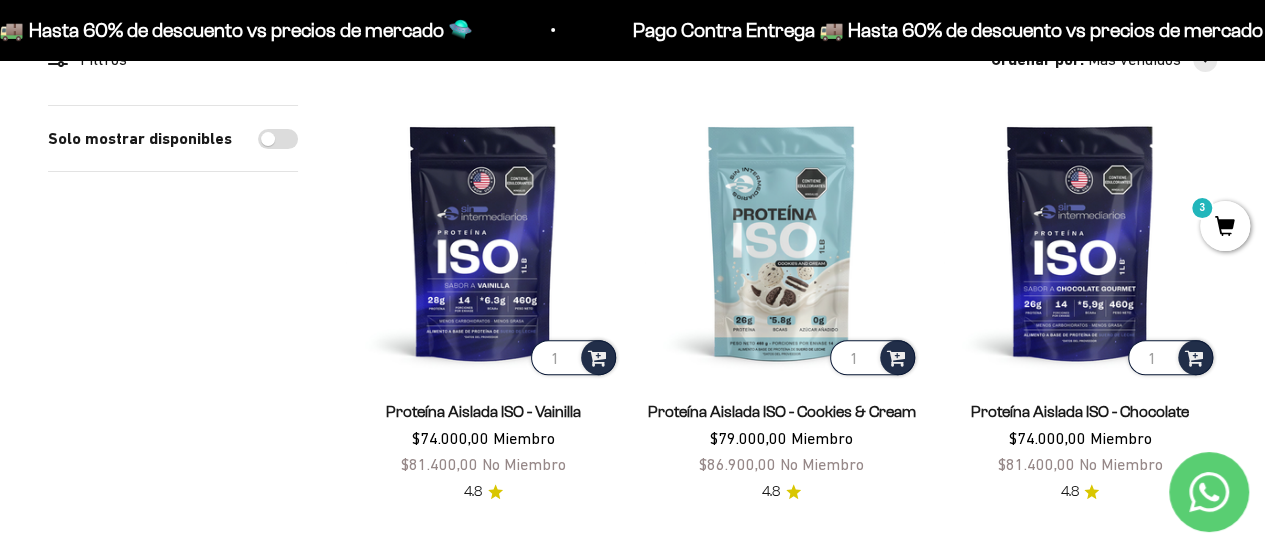 scroll, scrollTop: 300, scrollLeft: 0, axis: vertical 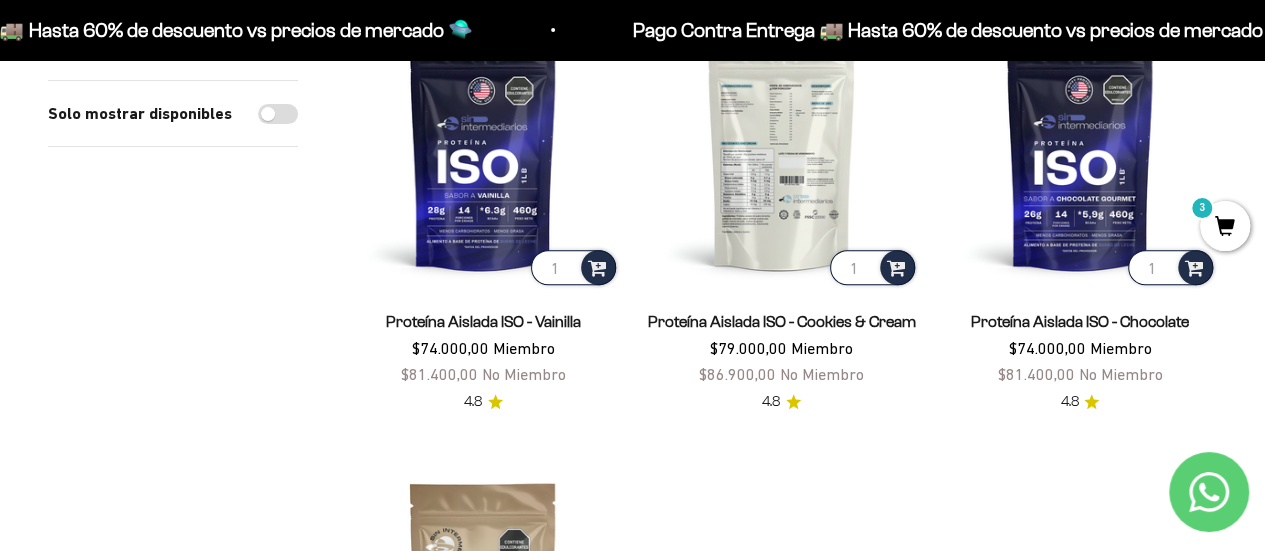 click at bounding box center (781, 152) 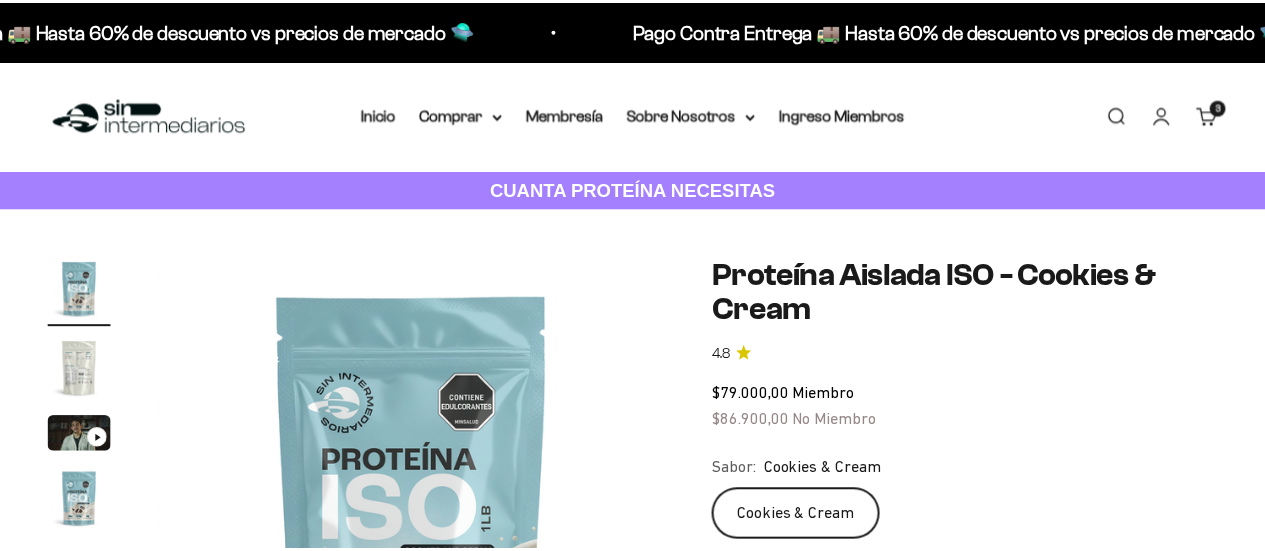 scroll, scrollTop: 0, scrollLeft: 0, axis: both 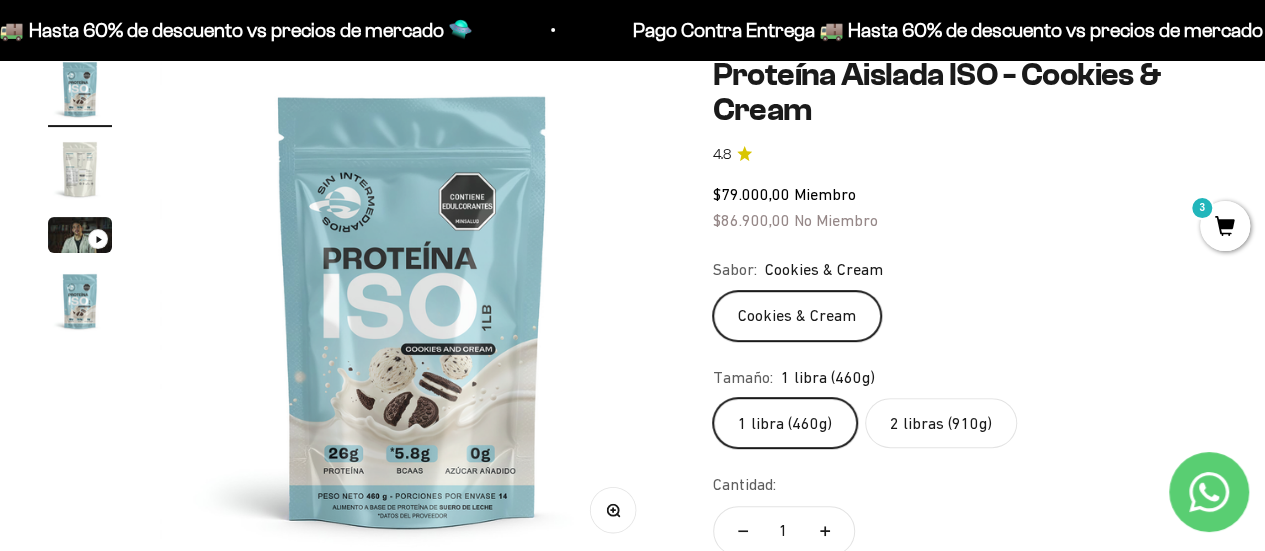 click at bounding box center [80, 169] 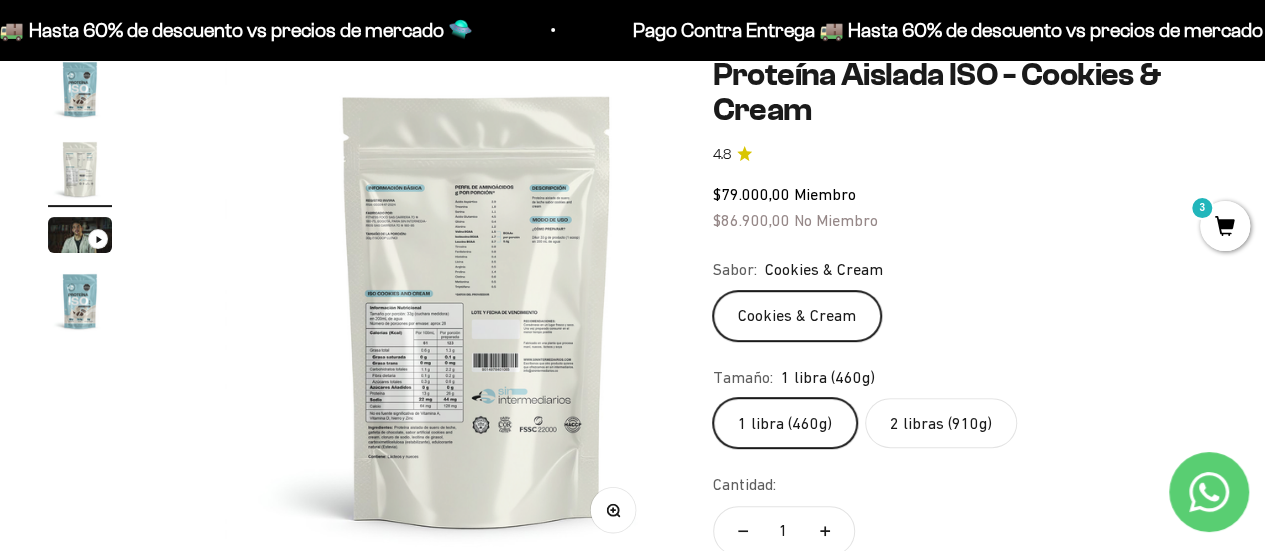scroll, scrollTop: 0, scrollLeft: 516, axis: horizontal 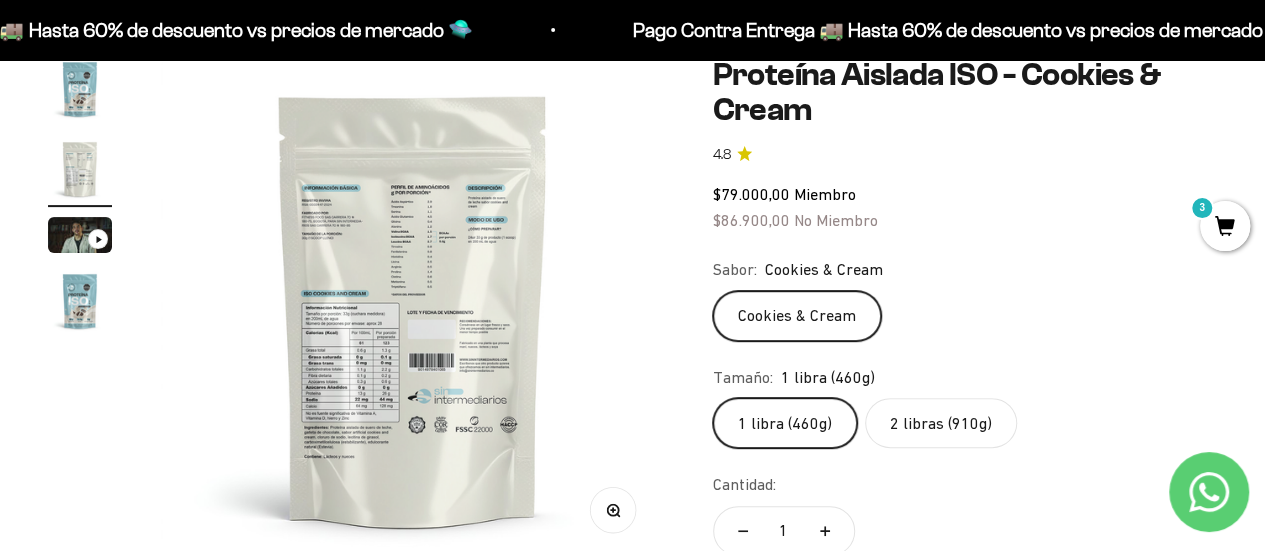click at bounding box center (80, 301) 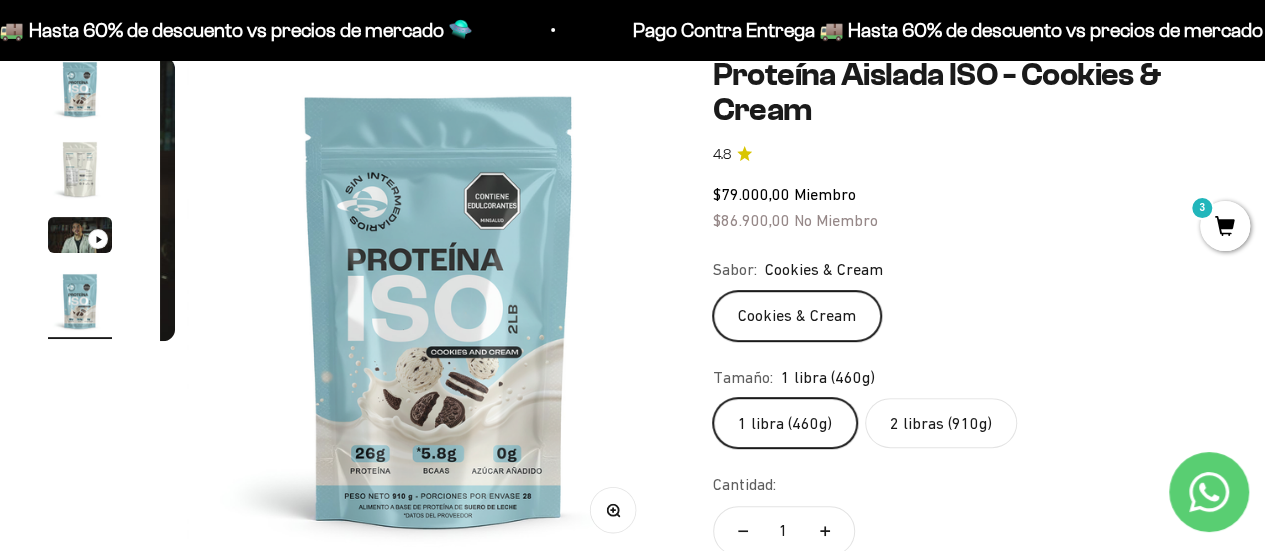 scroll, scrollTop: 0, scrollLeft: 1548, axis: horizontal 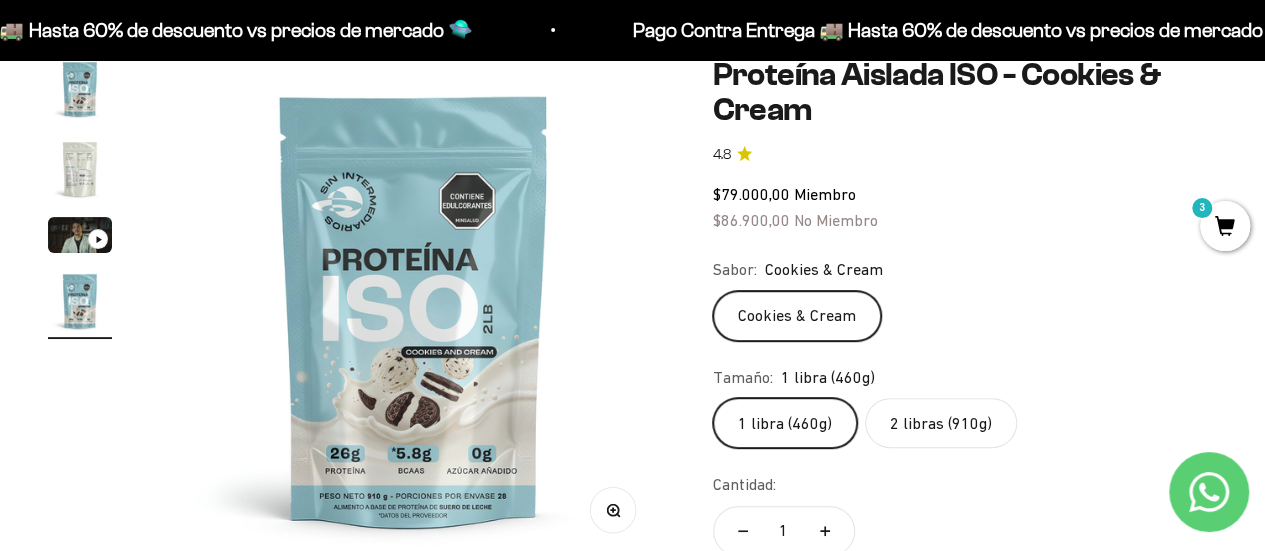 click at bounding box center (80, 89) 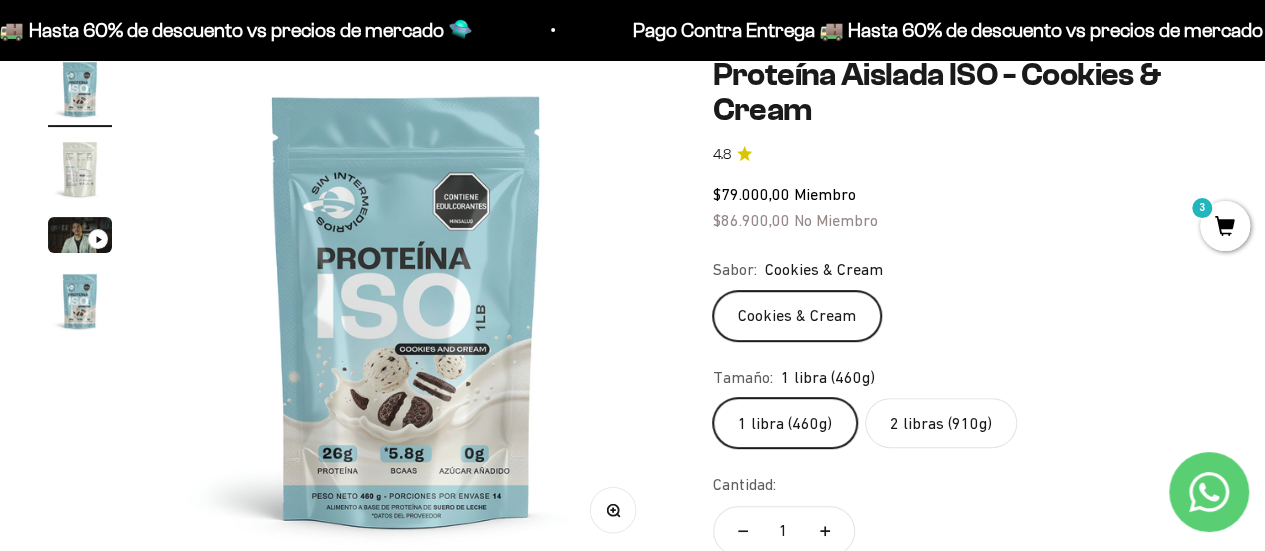 scroll, scrollTop: 0, scrollLeft: 0, axis: both 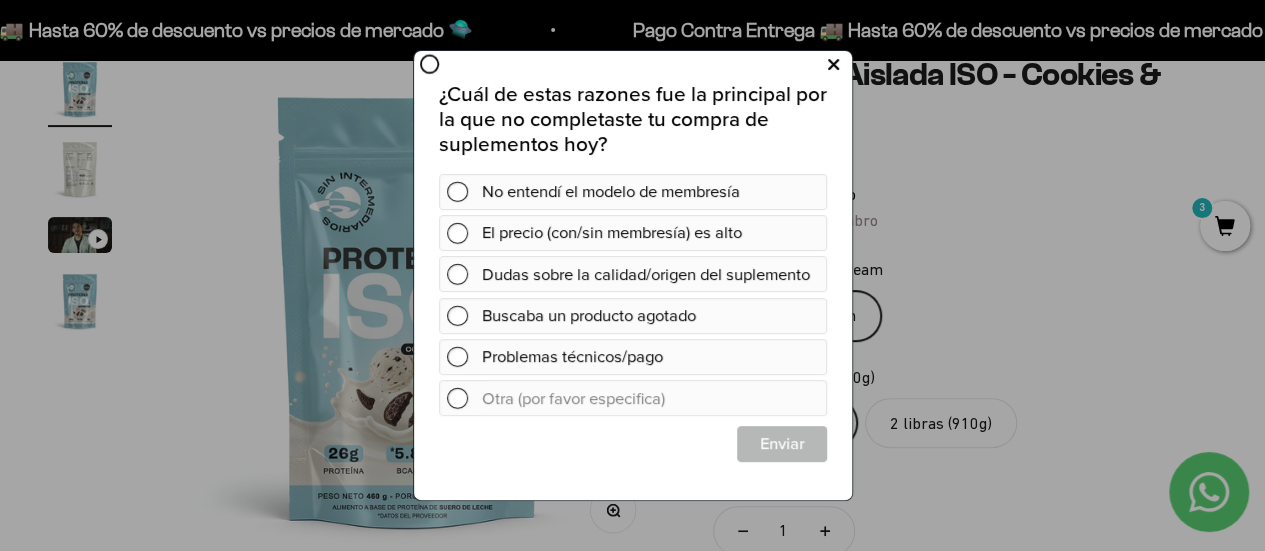click at bounding box center [832, 64] 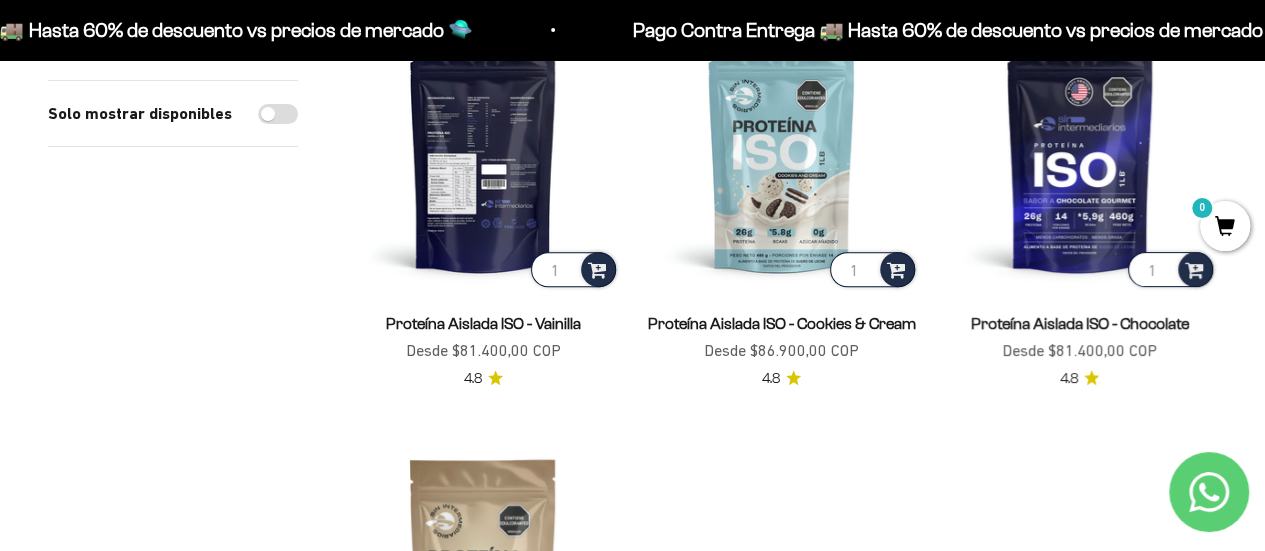 scroll, scrollTop: 300, scrollLeft: 0, axis: vertical 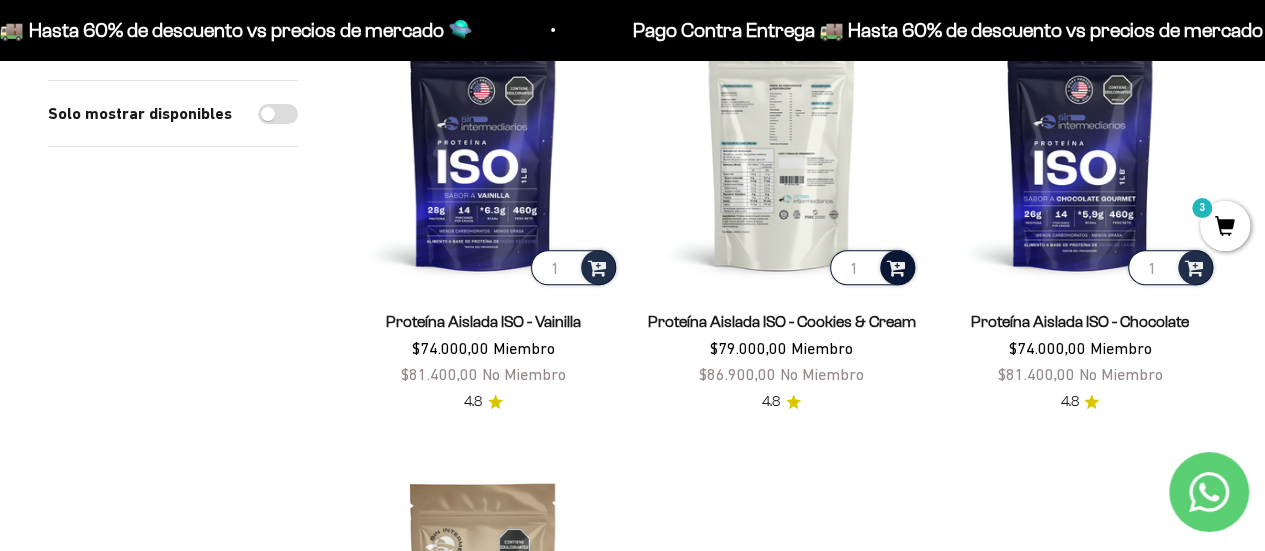 click at bounding box center [896, 266] 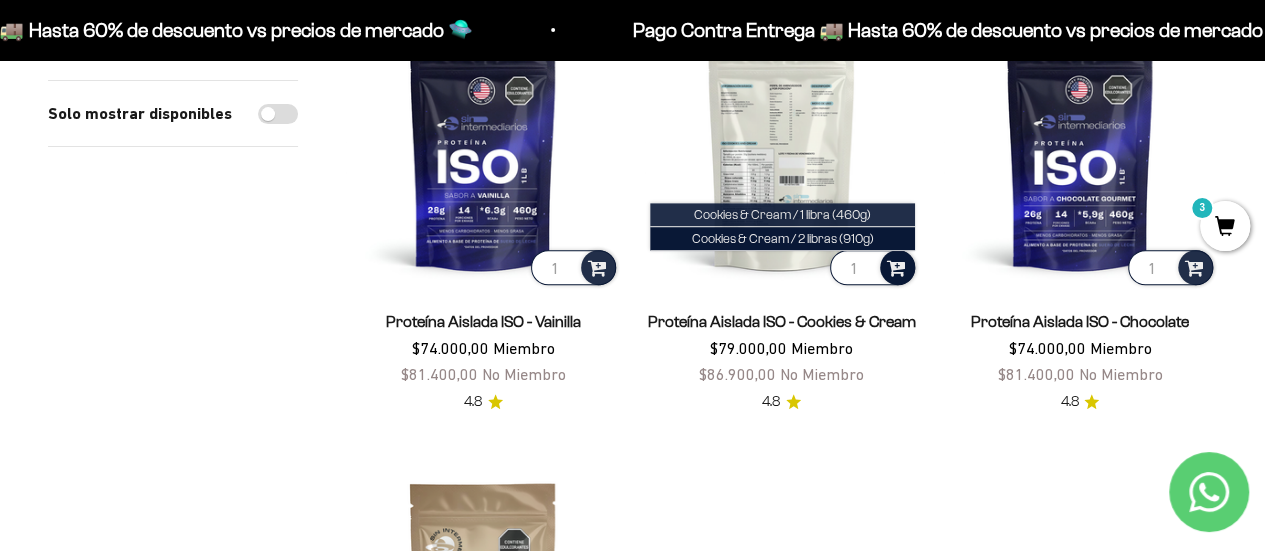 click on "Cookies & Cream / 1 libra (460g)" at bounding box center (782, 214) 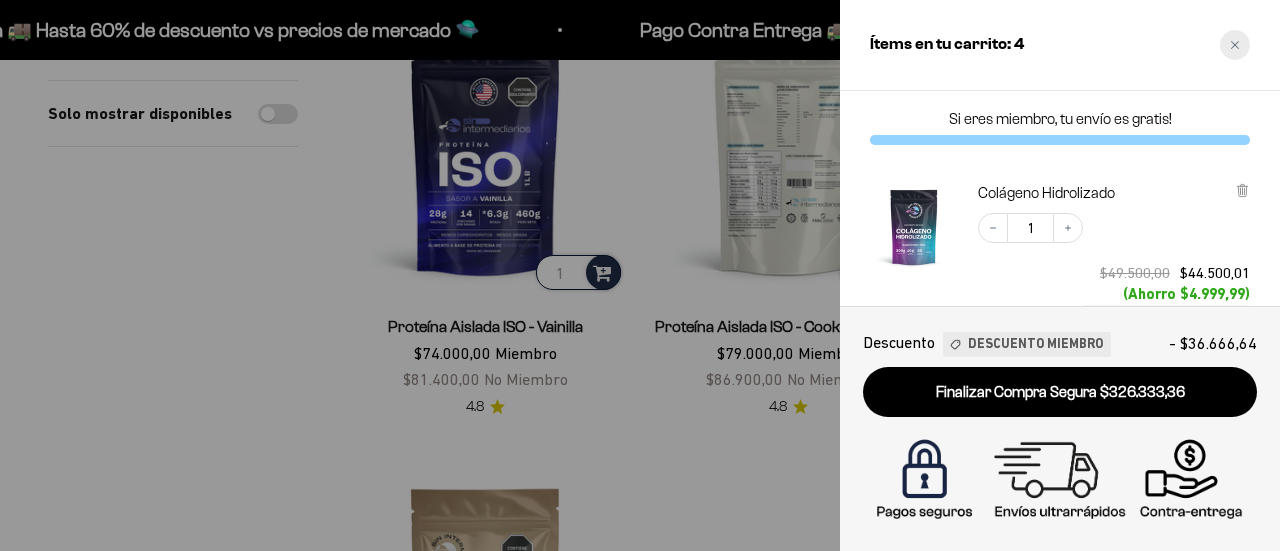 click 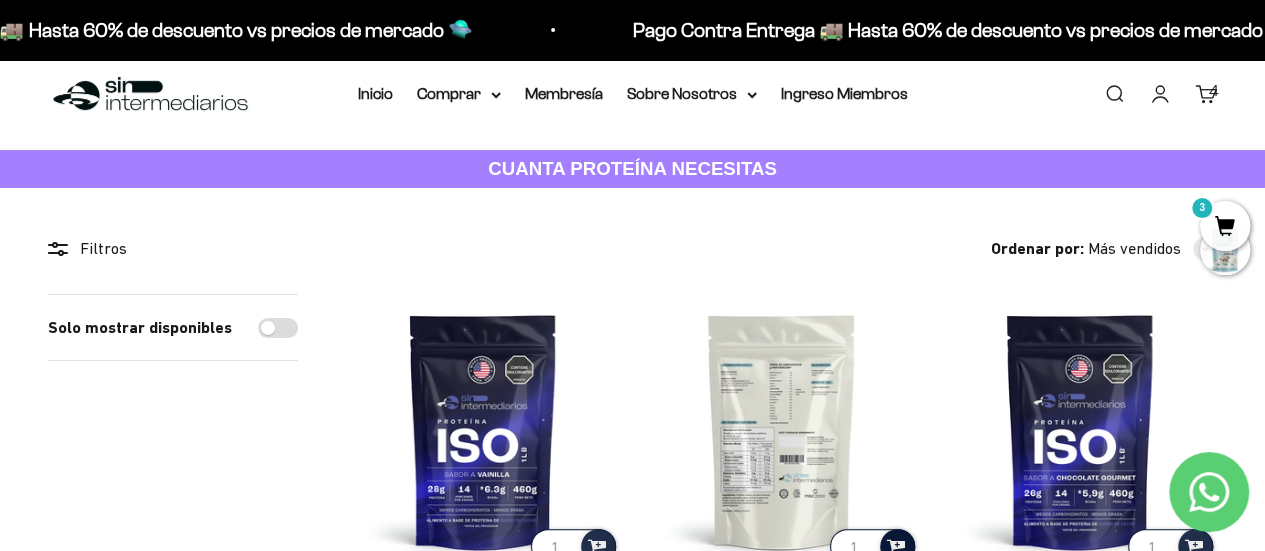 scroll, scrollTop: 0, scrollLeft: 0, axis: both 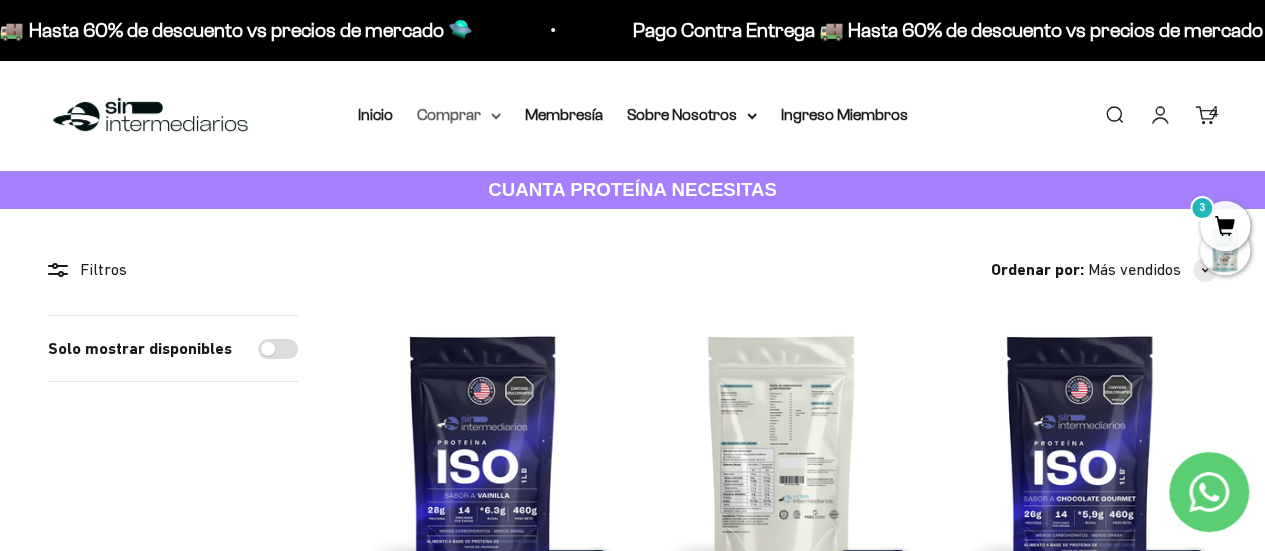 click on "Comprar" at bounding box center (459, 115) 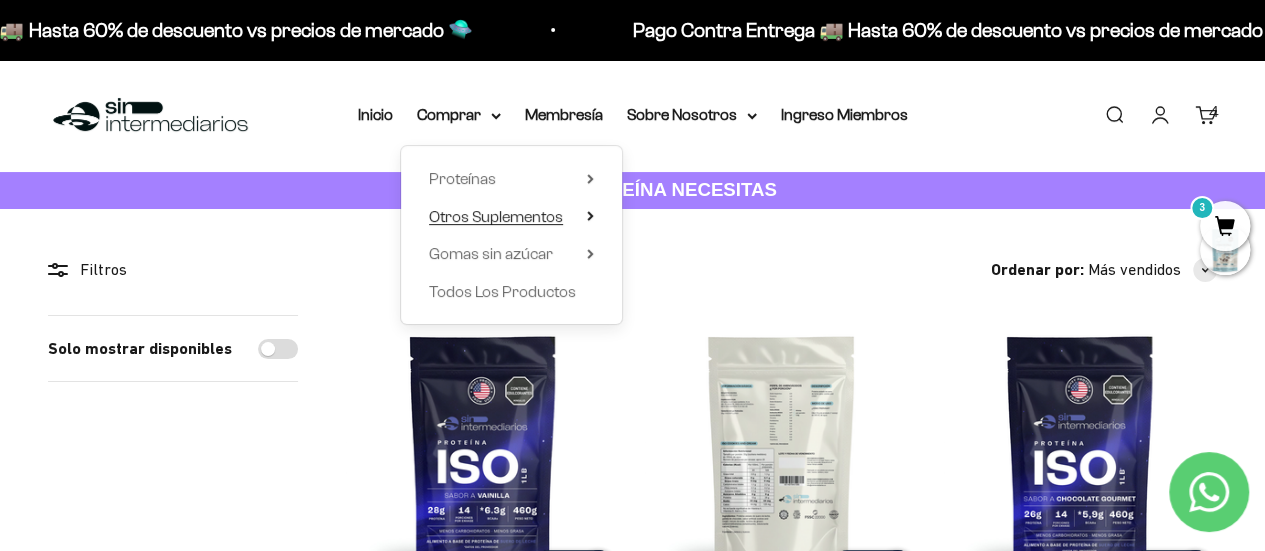 click on "Otros Suplementos" at bounding box center [496, 216] 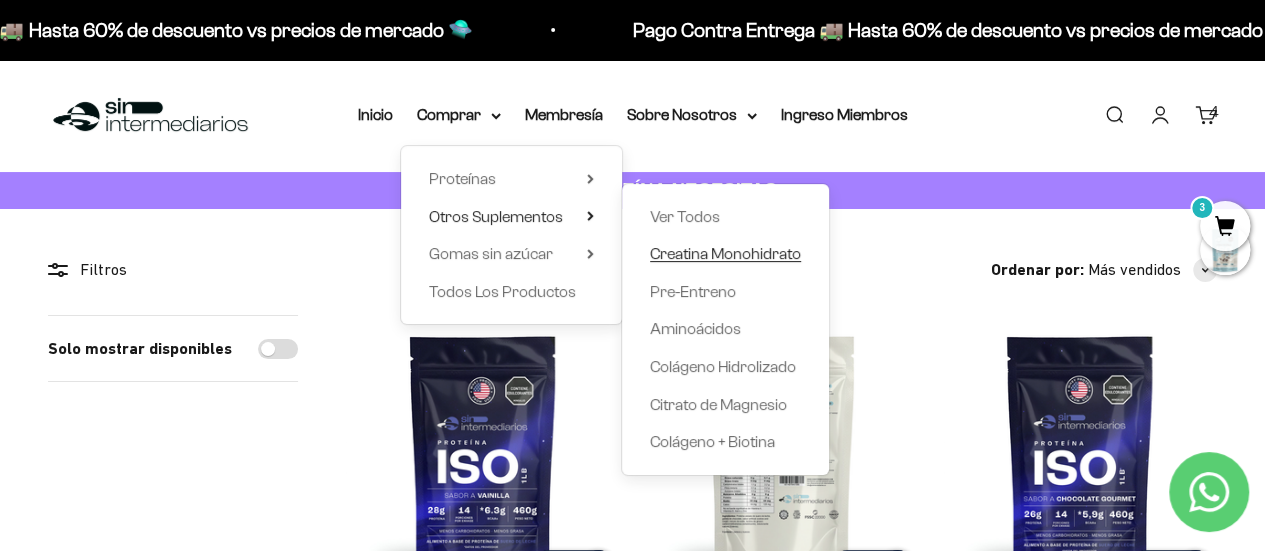 click on "Creatina Monohidrato" at bounding box center [725, 253] 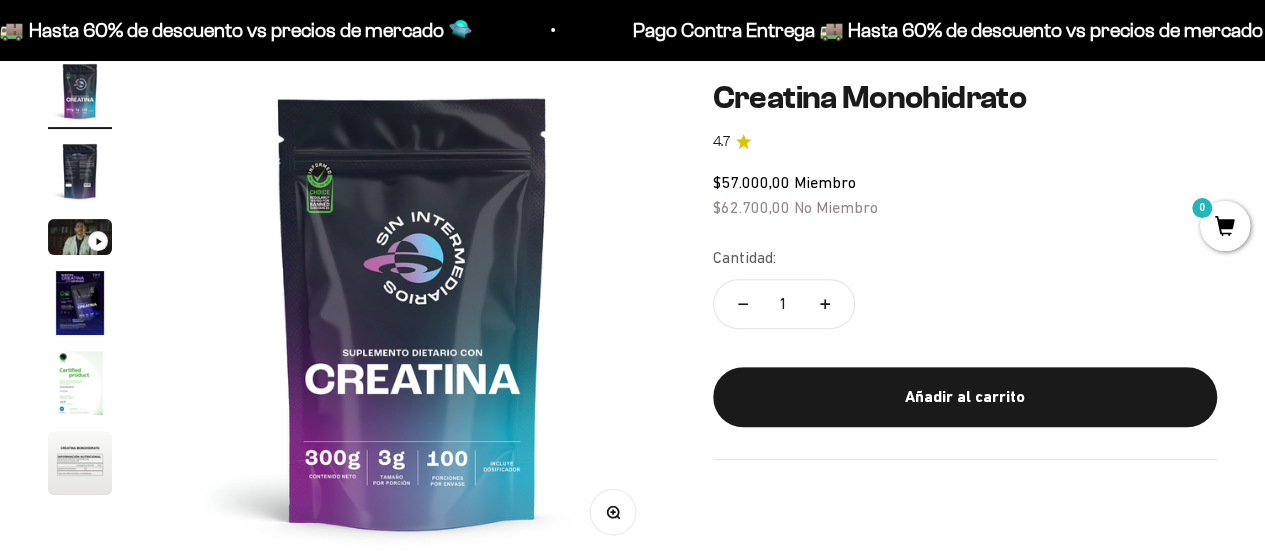 scroll, scrollTop: 200, scrollLeft: 0, axis: vertical 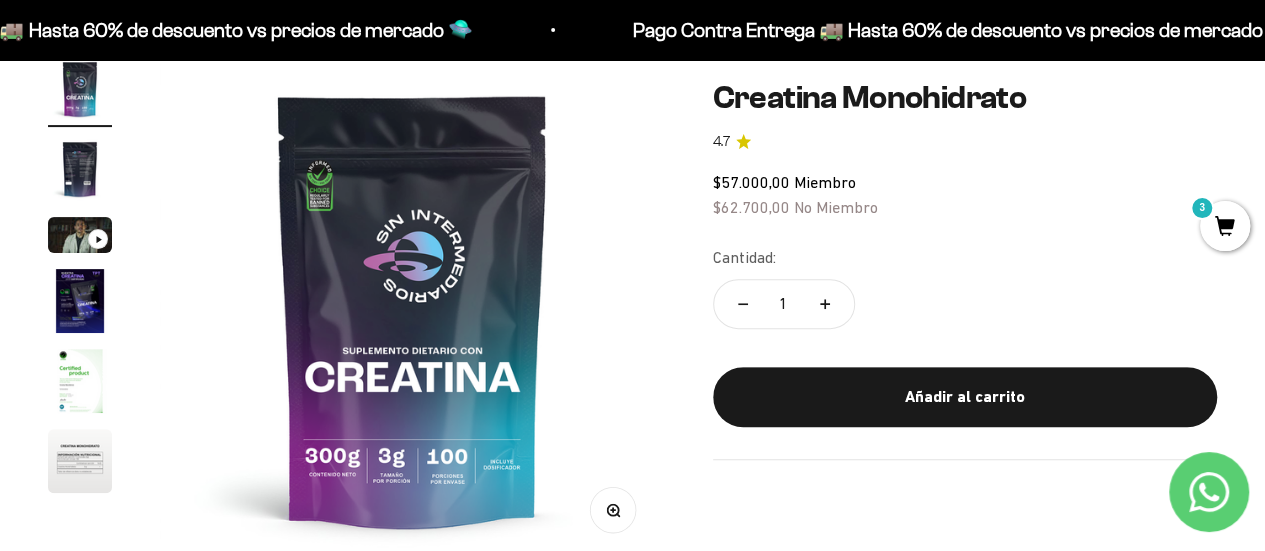 click 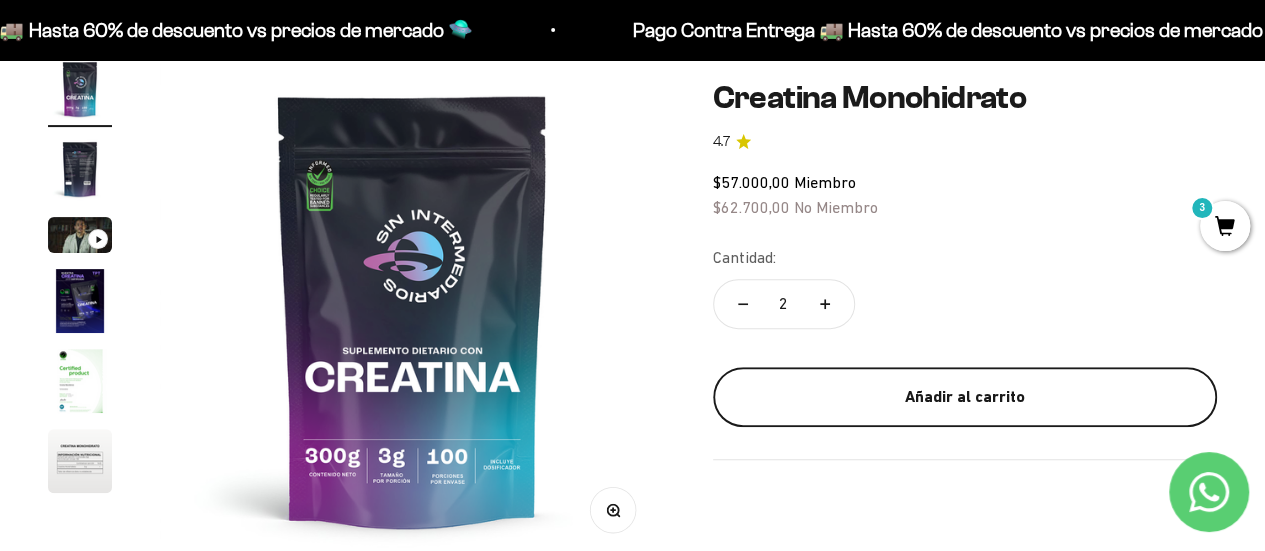 click on "Añadir al carrito" at bounding box center (965, 397) 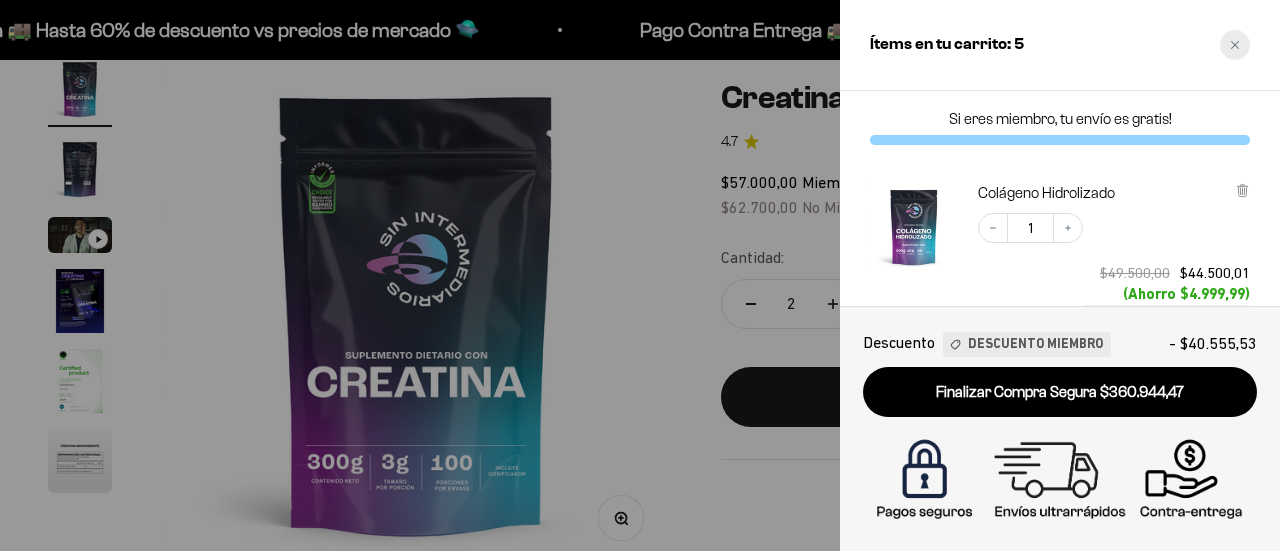 click at bounding box center (1235, 45) 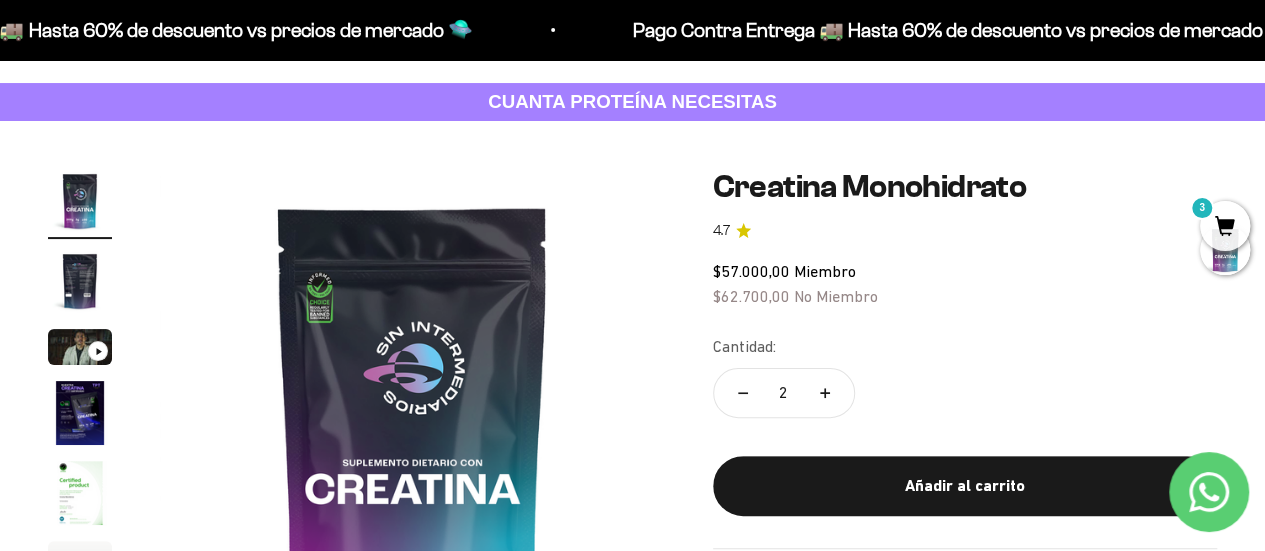scroll, scrollTop: 0, scrollLeft: 0, axis: both 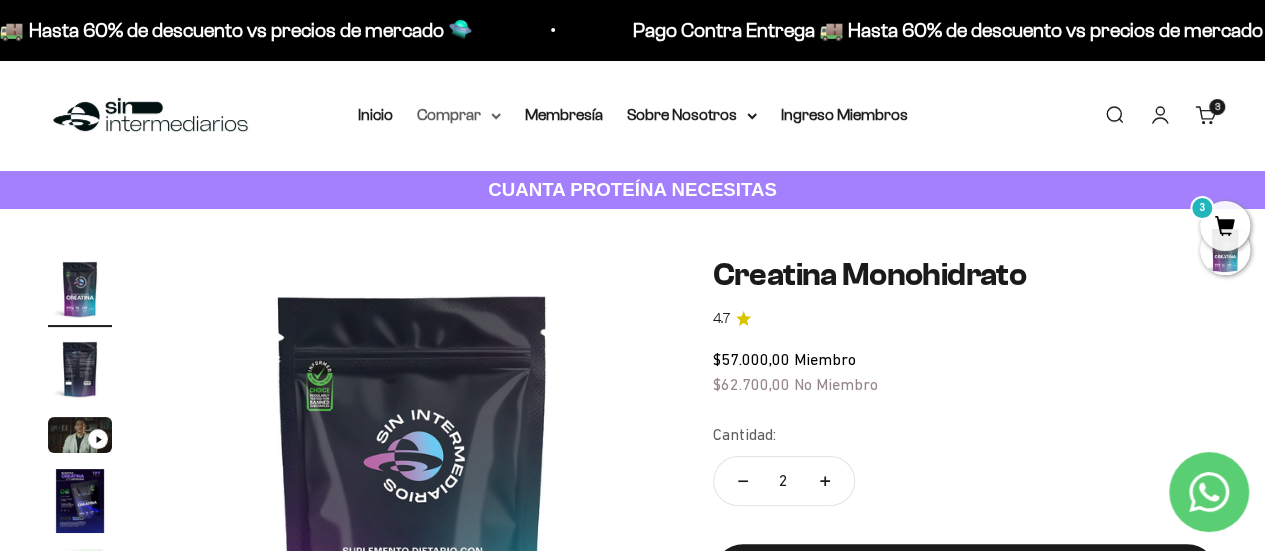 click on "Comprar" at bounding box center [459, 115] 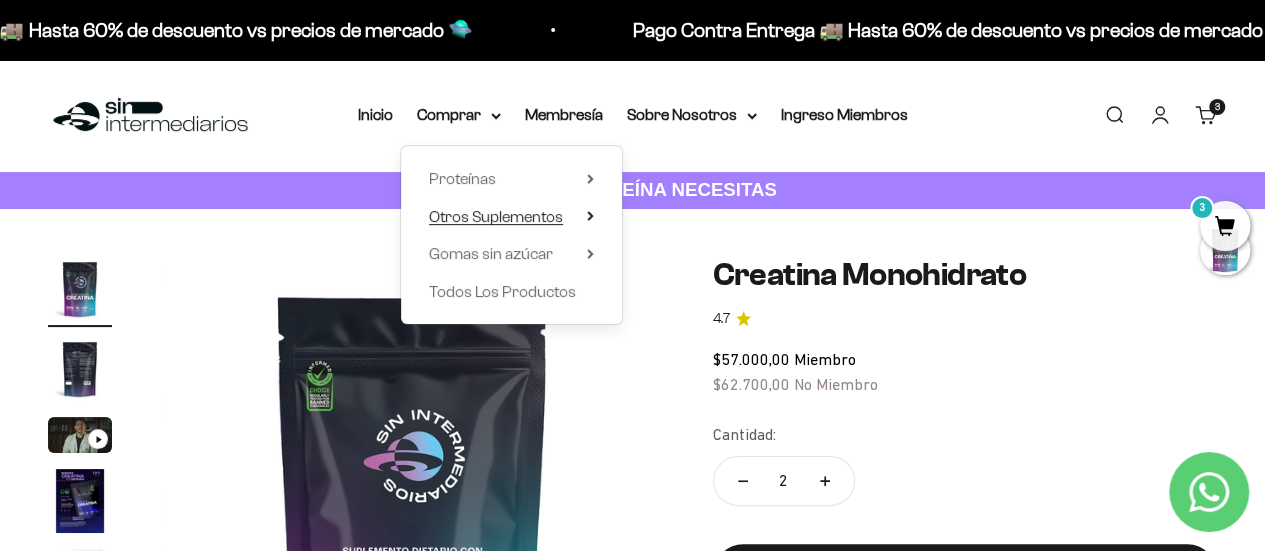 click on "Otros Suplementos" at bounding box center [496, 216] 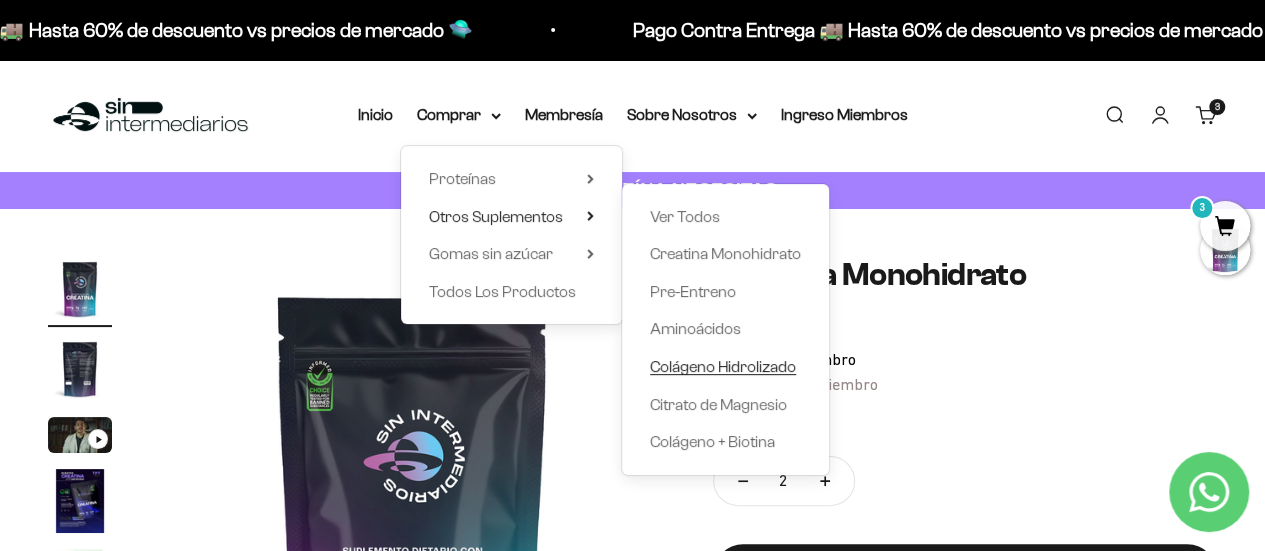 click on "Colágeno Hidrolizado" at bounding box center [723, 366] 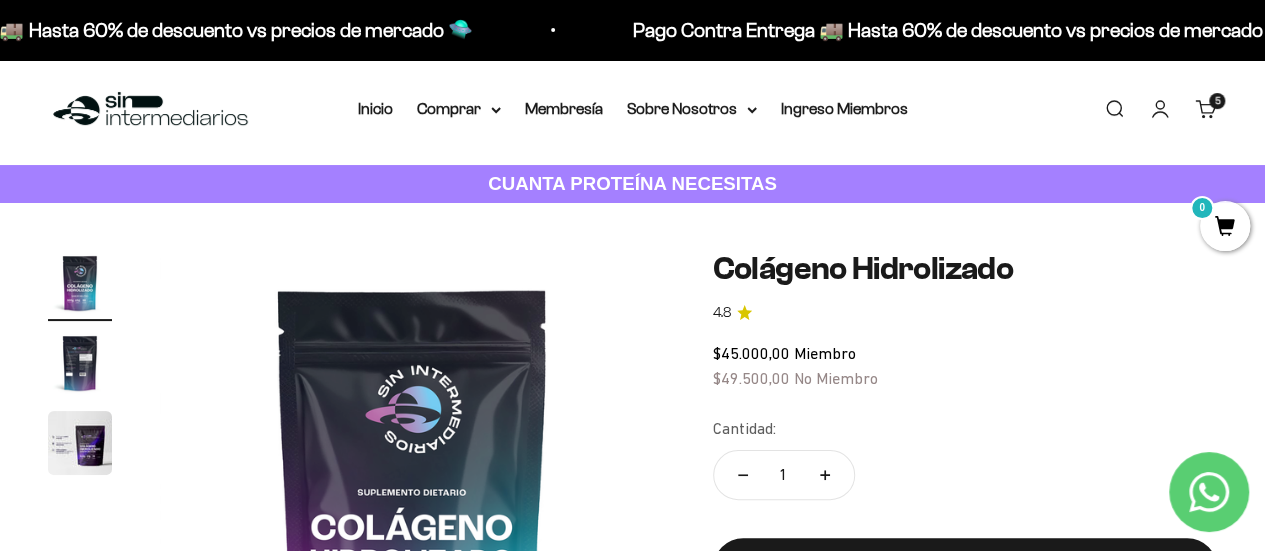 scroll, scrollTop: 200, scrollLeft: 0, axis: vertical 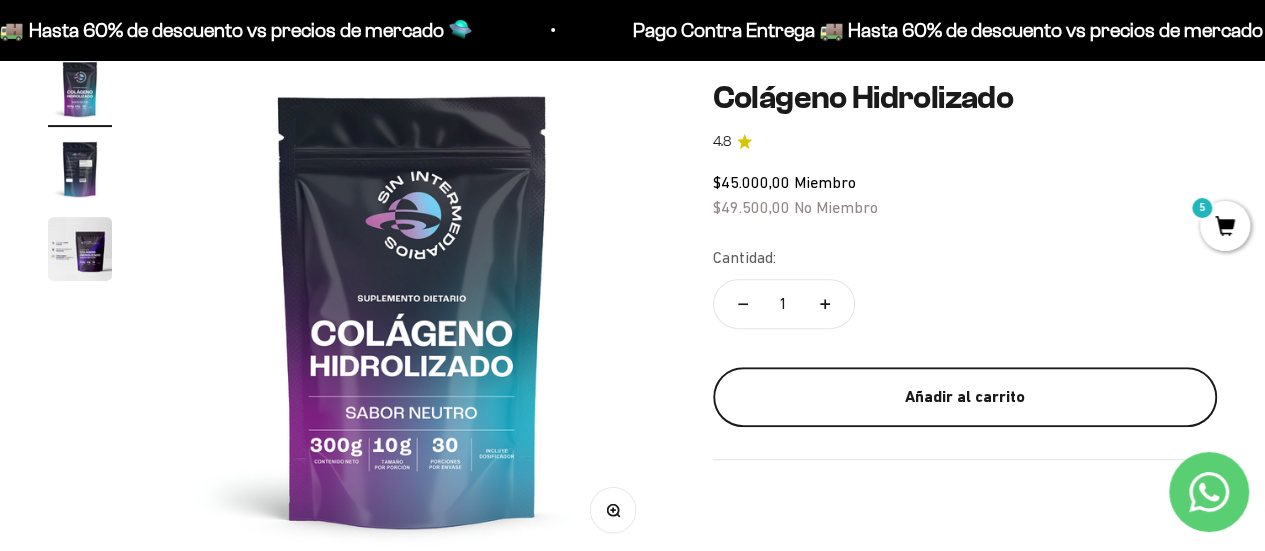 click on "Añadir al carrito" at bounding box center [965, 397] 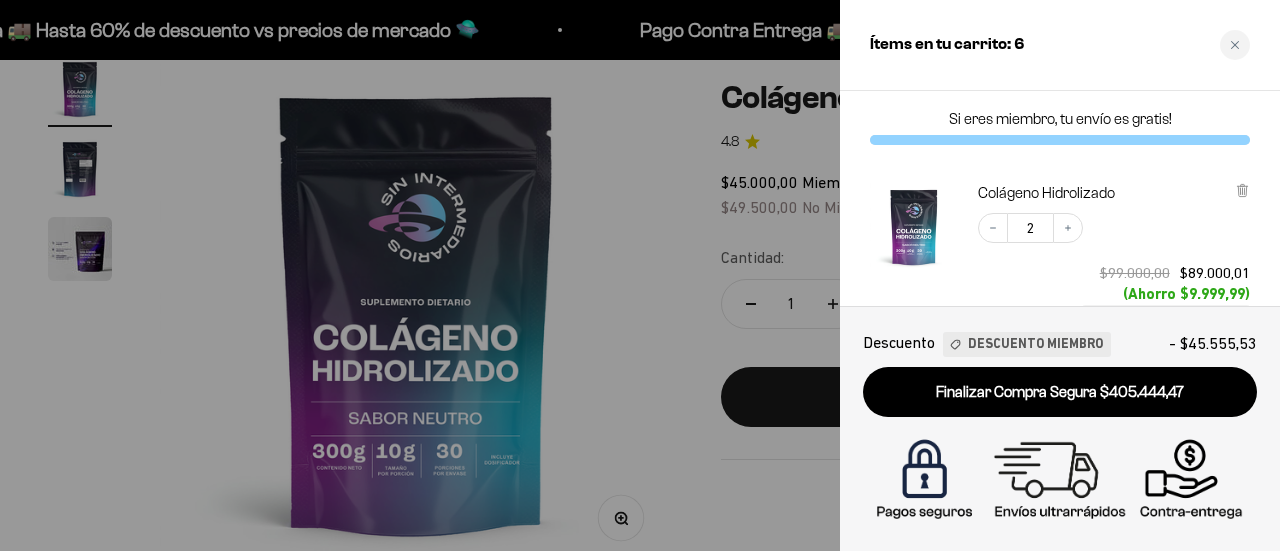 click on "Decrease quantity 2 Increase quantity $99.000,00 $89.000,01 (Ahorro $9.999,99) Descuento Miembro" at bounding box center (1104, 259) 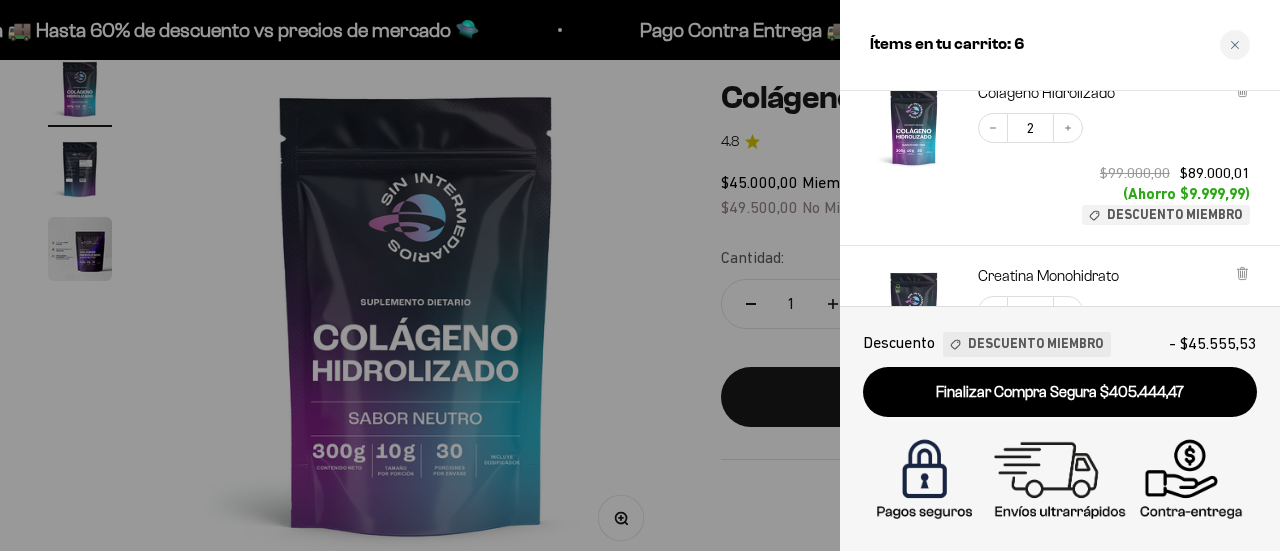 scroll, scrollTop: 300, scrollLeft: 0, axis: vertical 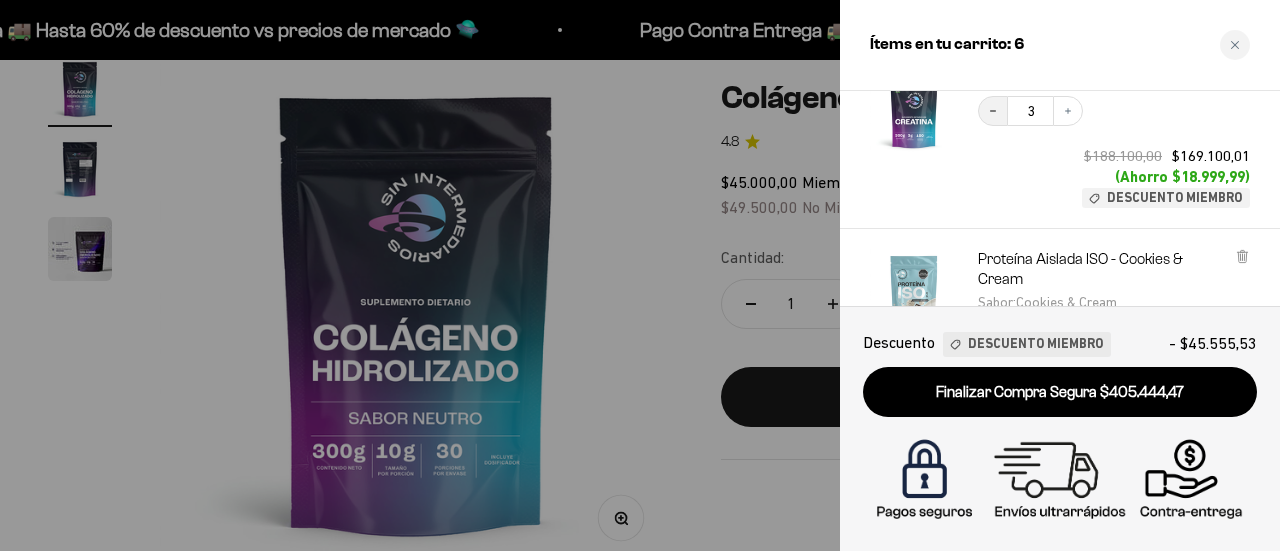 click on "Decrease quantity" at bounding box center [993, 111] 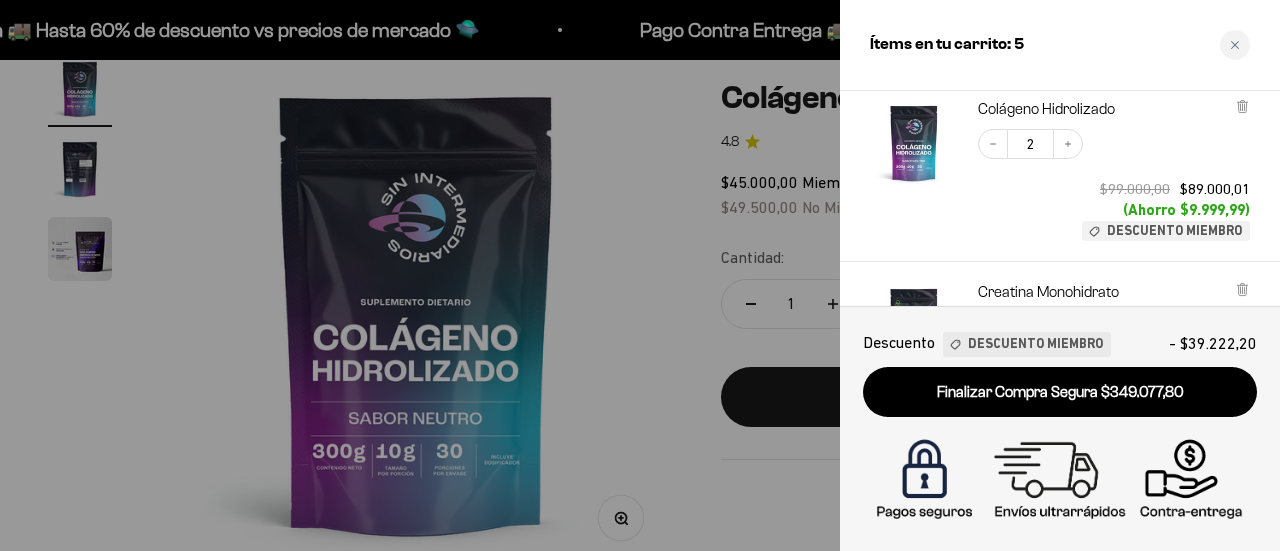 scroll, scrollTop: 0, scrollLeft: 0, axis: both 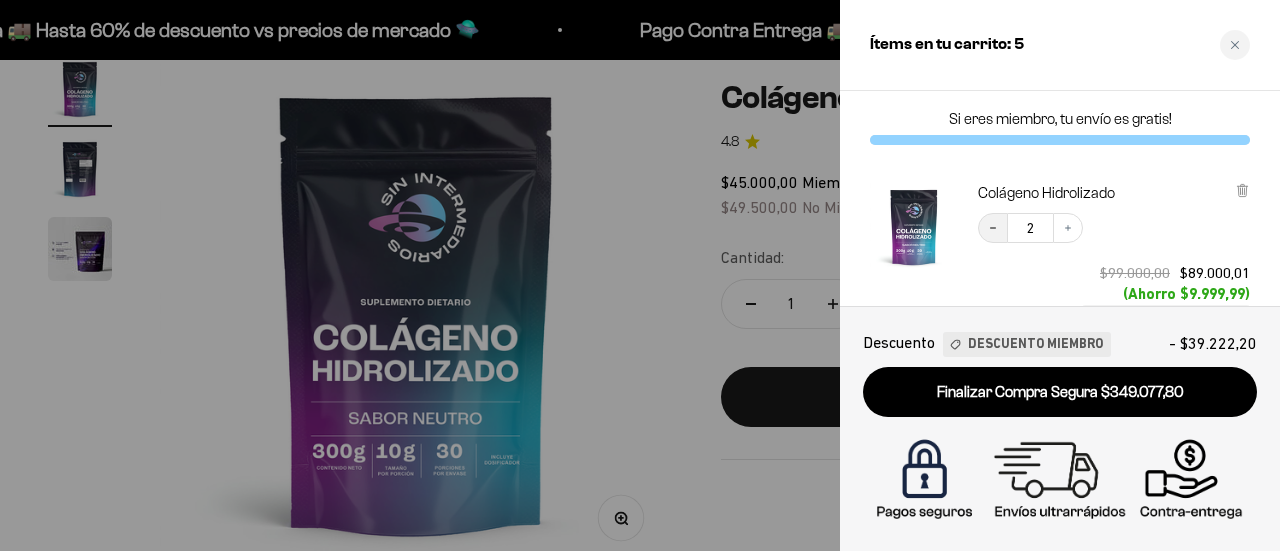 click on "Decrease quantity" at bounding box center [993, 228] 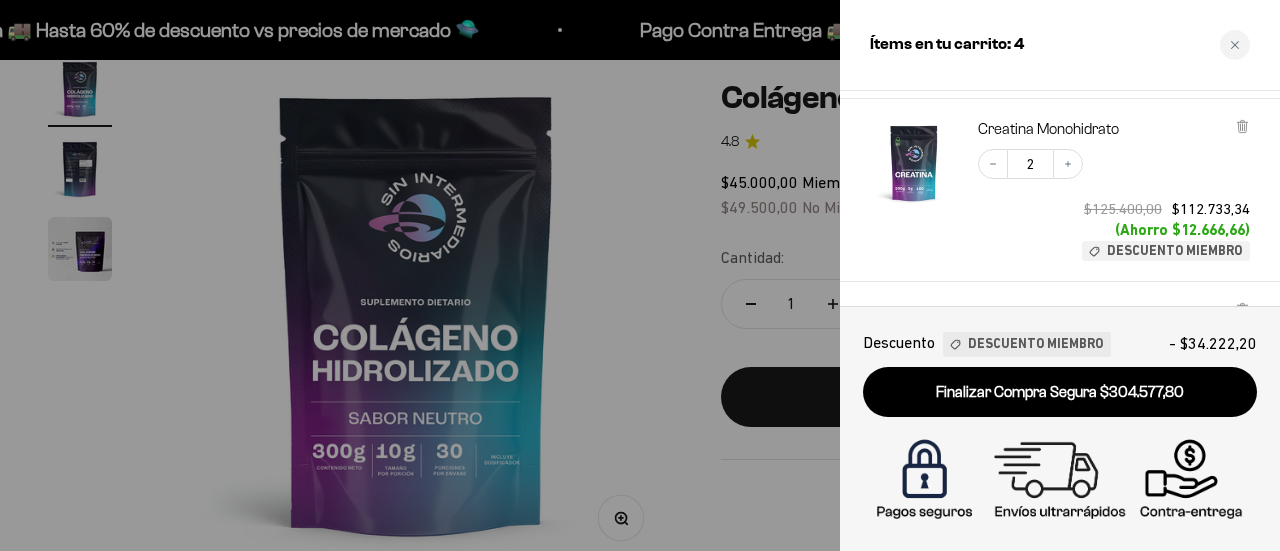scroll, scrollTop: 249, scrollLeft: 0, axis: vertical 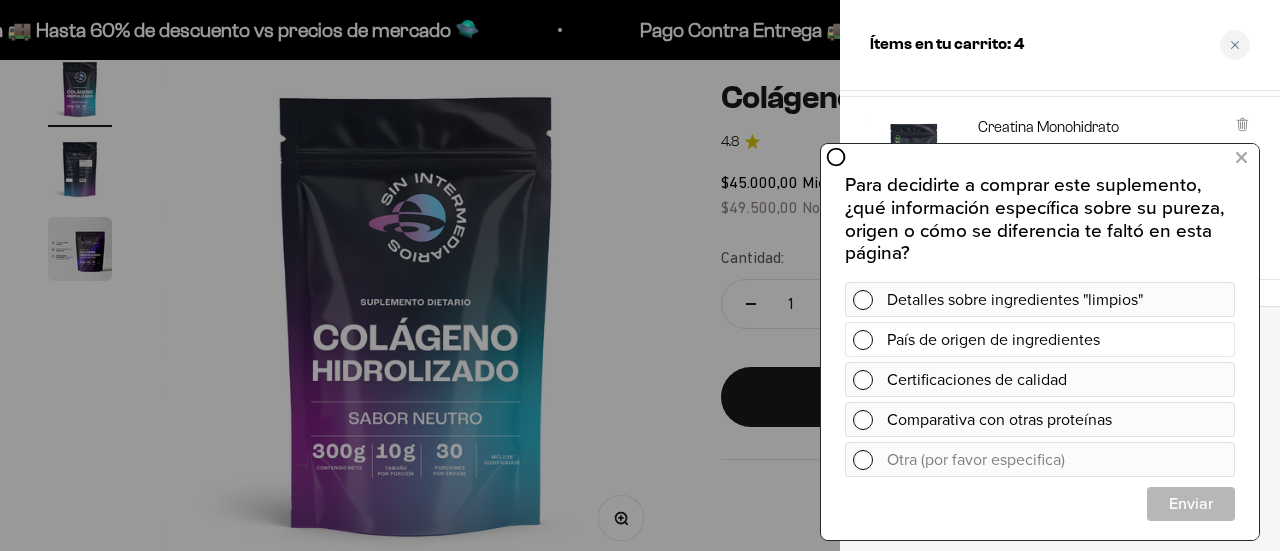 click on "País de origen de ingredientes" at bounding box center (1040, 338) 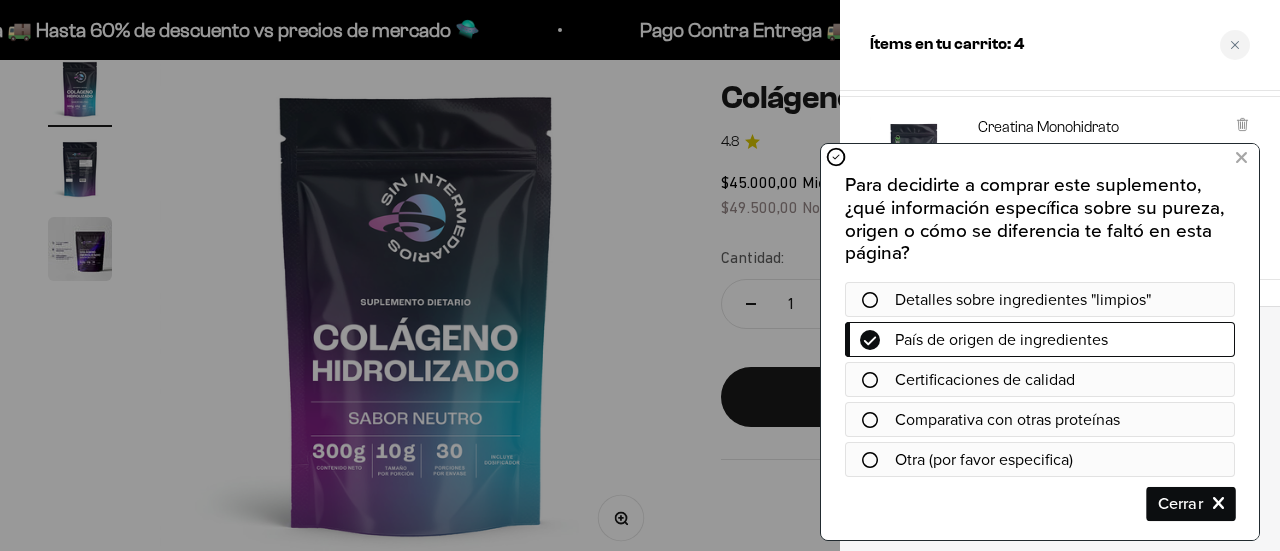 click on "Cerrar" at bounding box center (1191, 503) 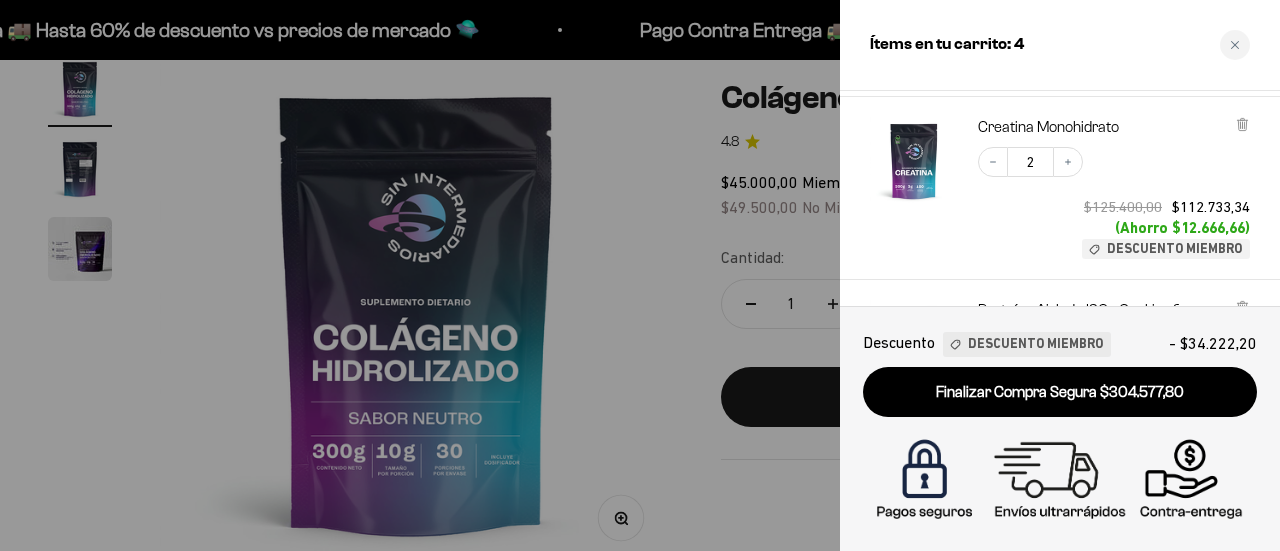 click on "Descuento Miembro" at bounding box center (1035, 344) 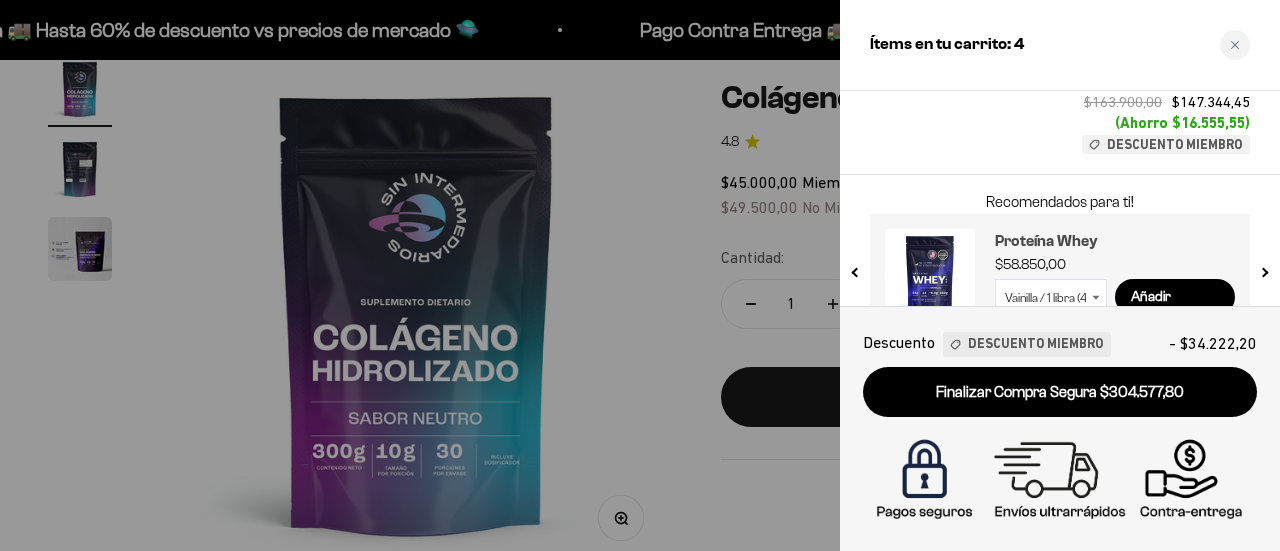 scroll, scrollTop: 649, scrollLeft: 0, axis: vertical 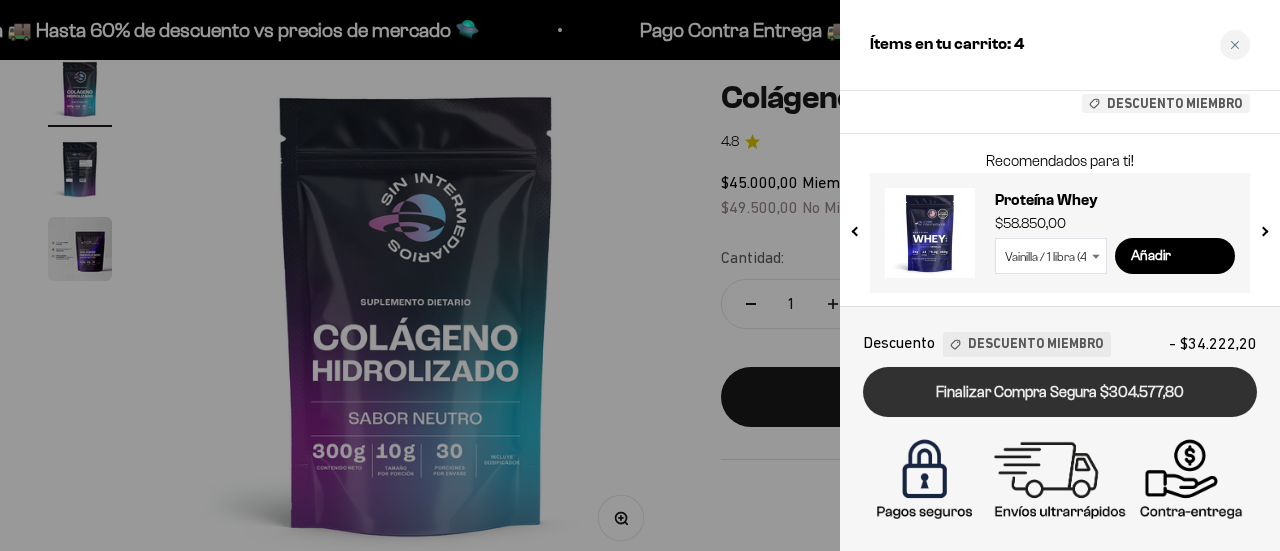 click on "Finalizar Compra Segura $304.577,80" at bounding box center [1060, 392] 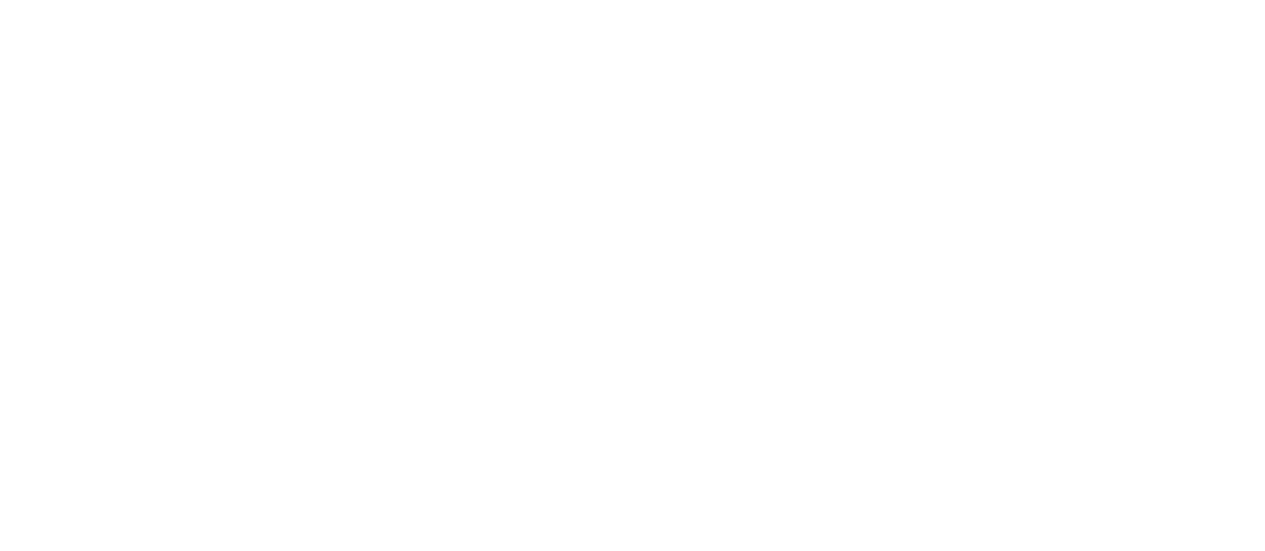 scroll, scrollTop: 0, scrollLeft: 0, axis: both 